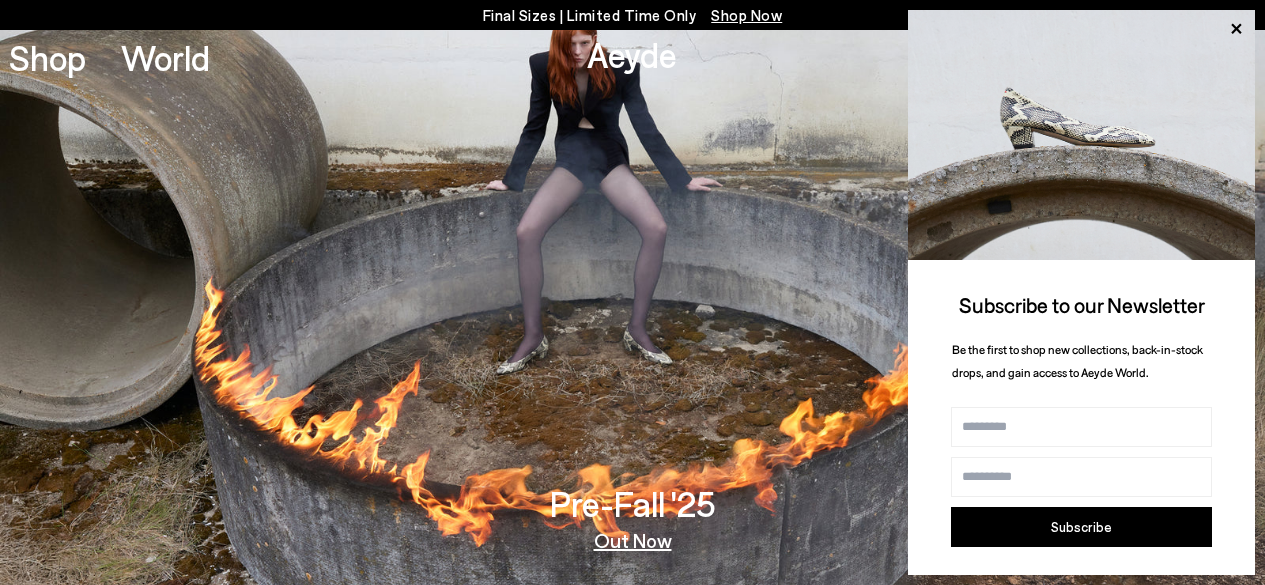 scroll, scrollTop: 0, scrollLeft: 0, axis: both 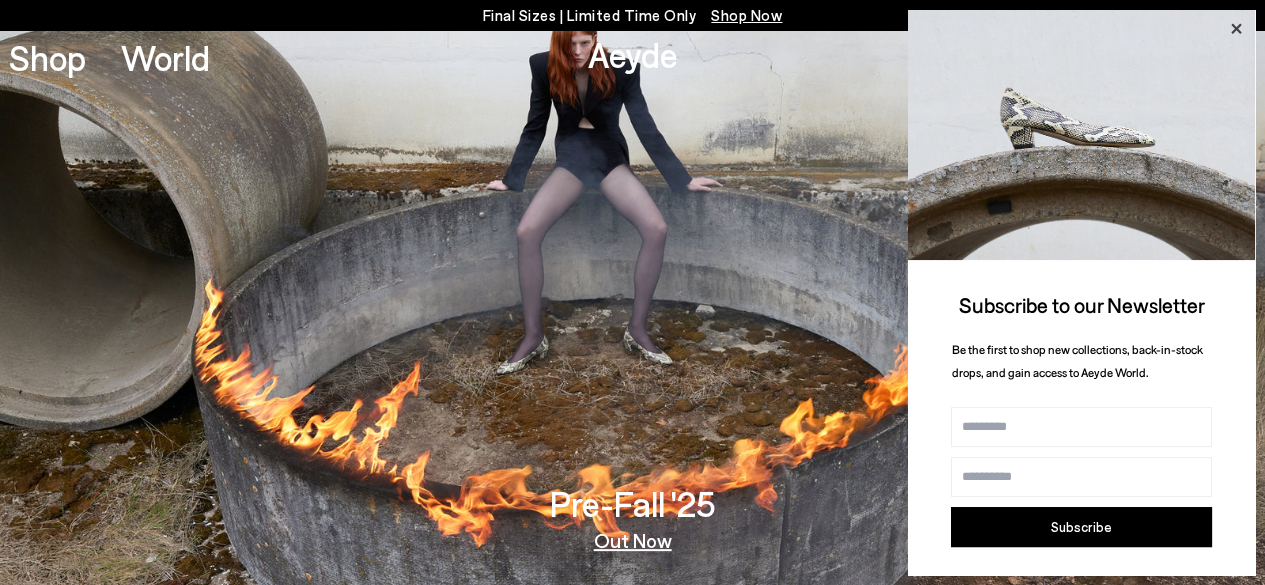 click 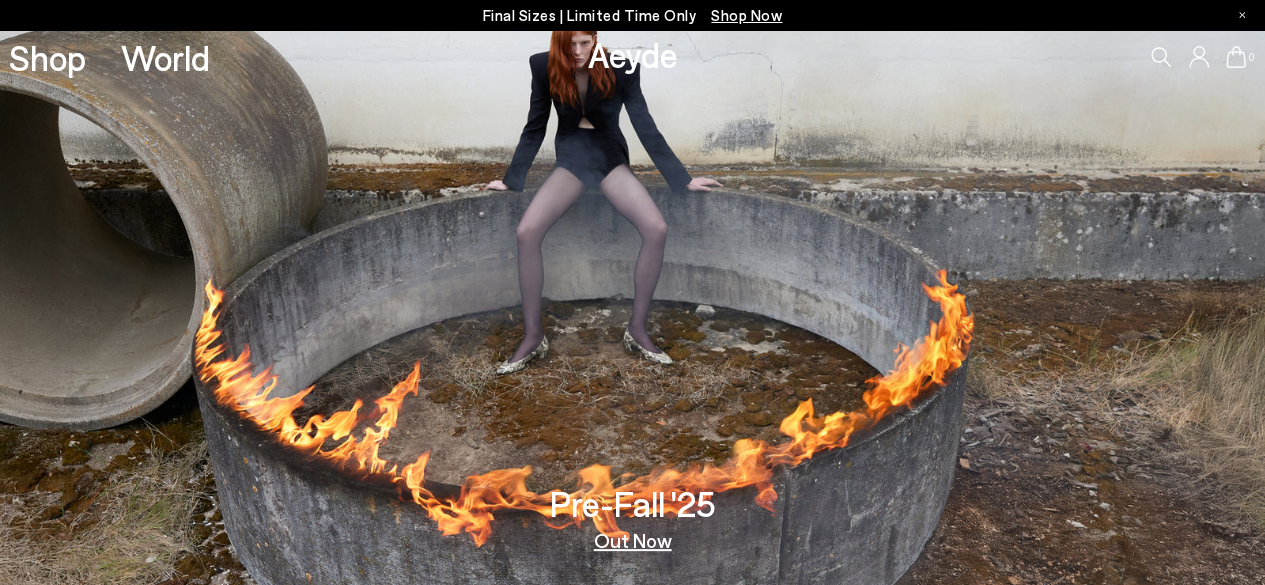click 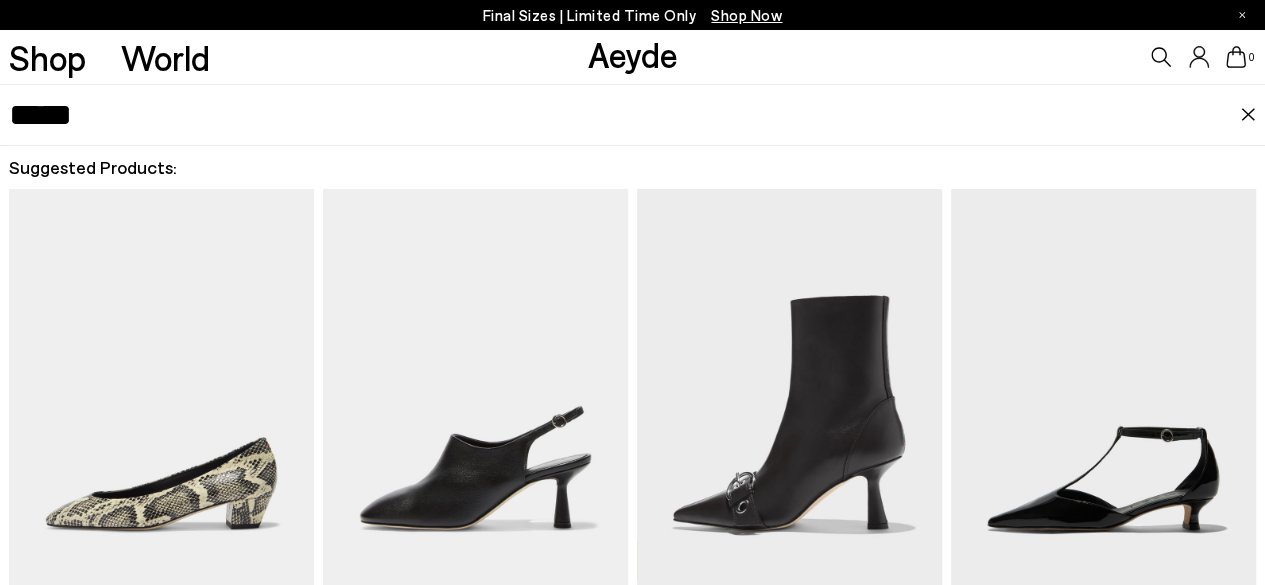 type on "*****" 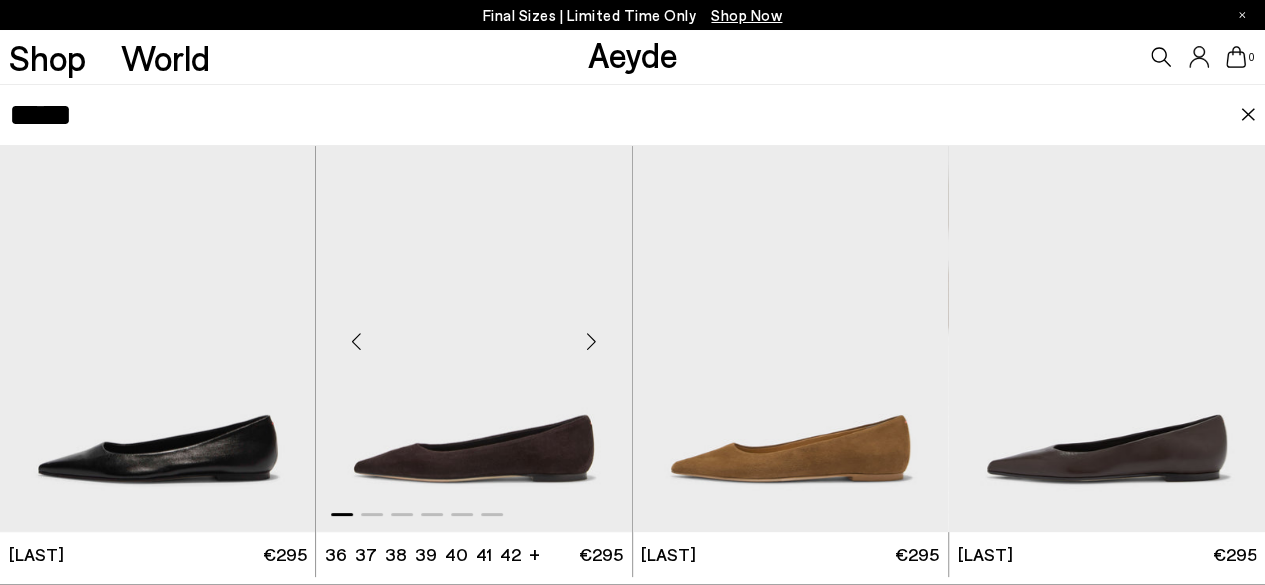 scroll, scrollTop: 65, scrollLeft: 0, axis: vertical 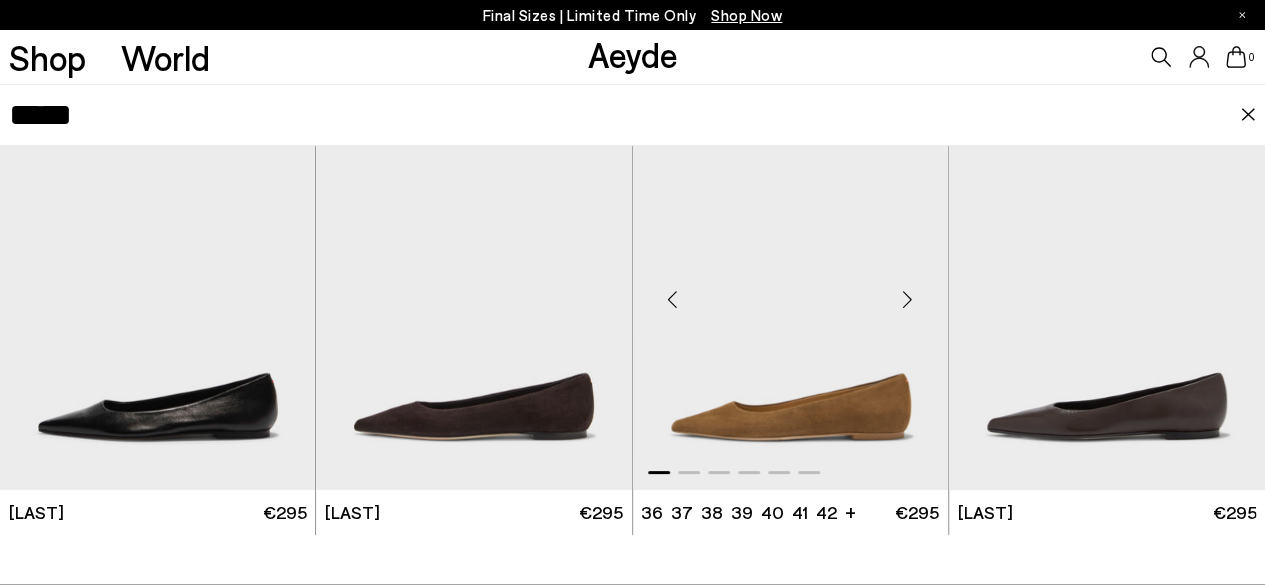 click at bounding box center [791, 292] 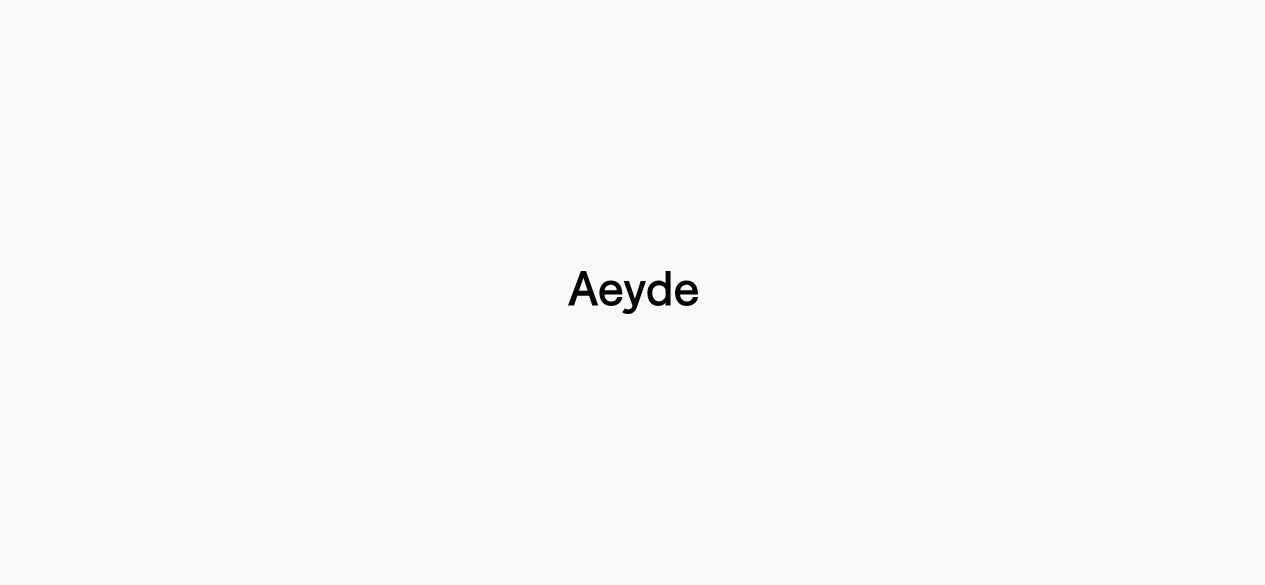 scroll, scrollTop: 20, scrollLeft: 0, axis: vertical 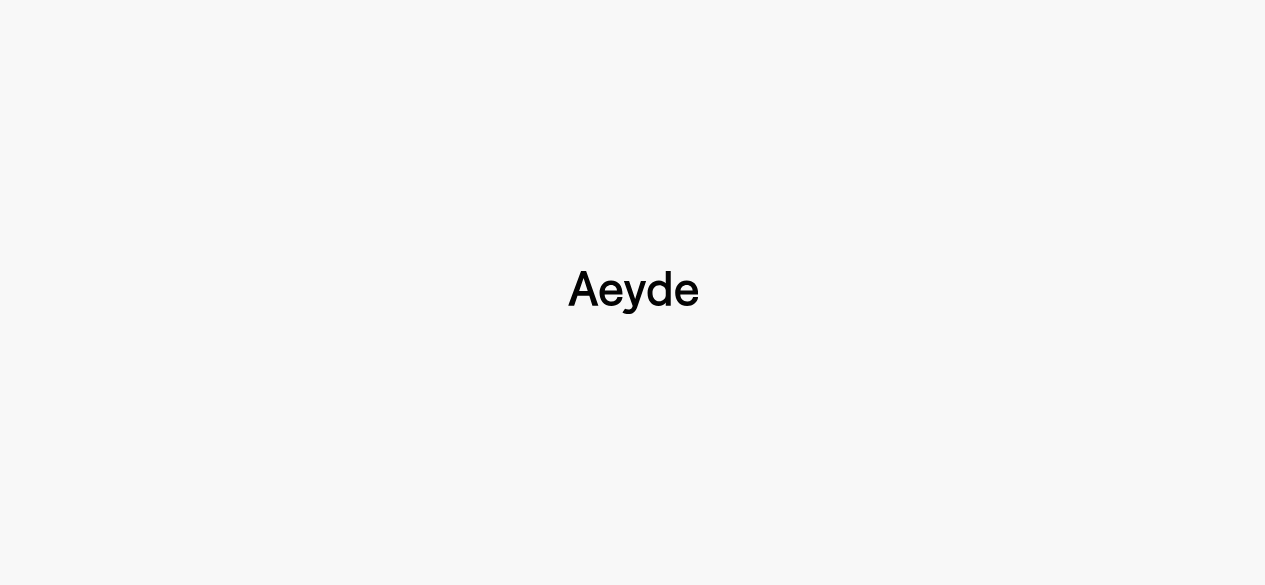 type 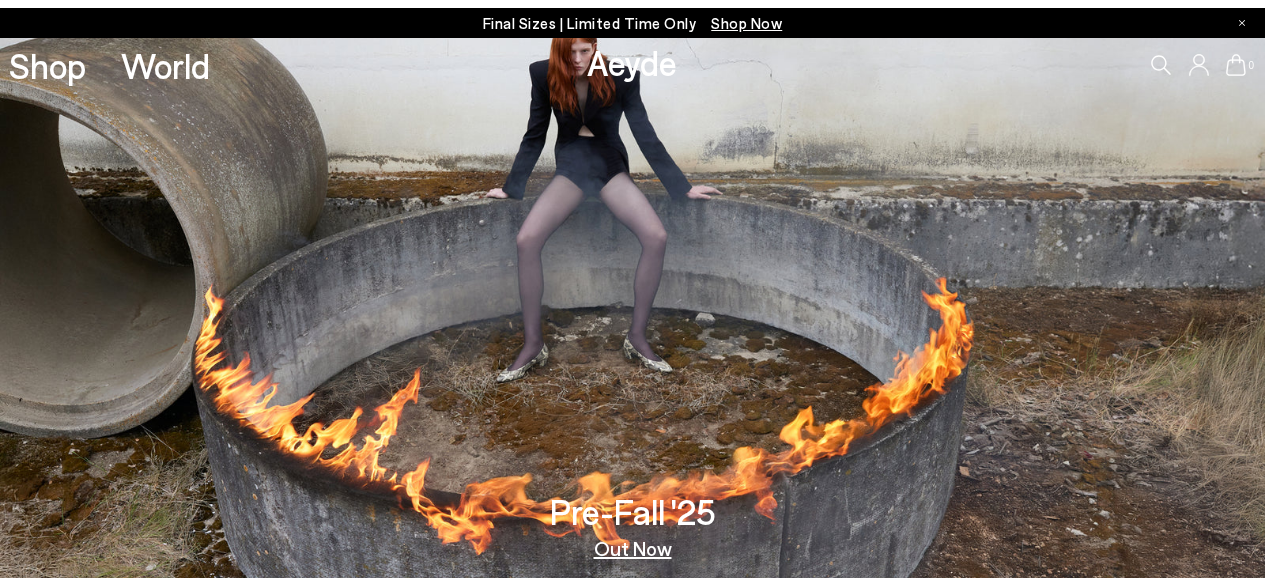 scroll, scrollTop: 0, scrollLeft: 0, axis: both 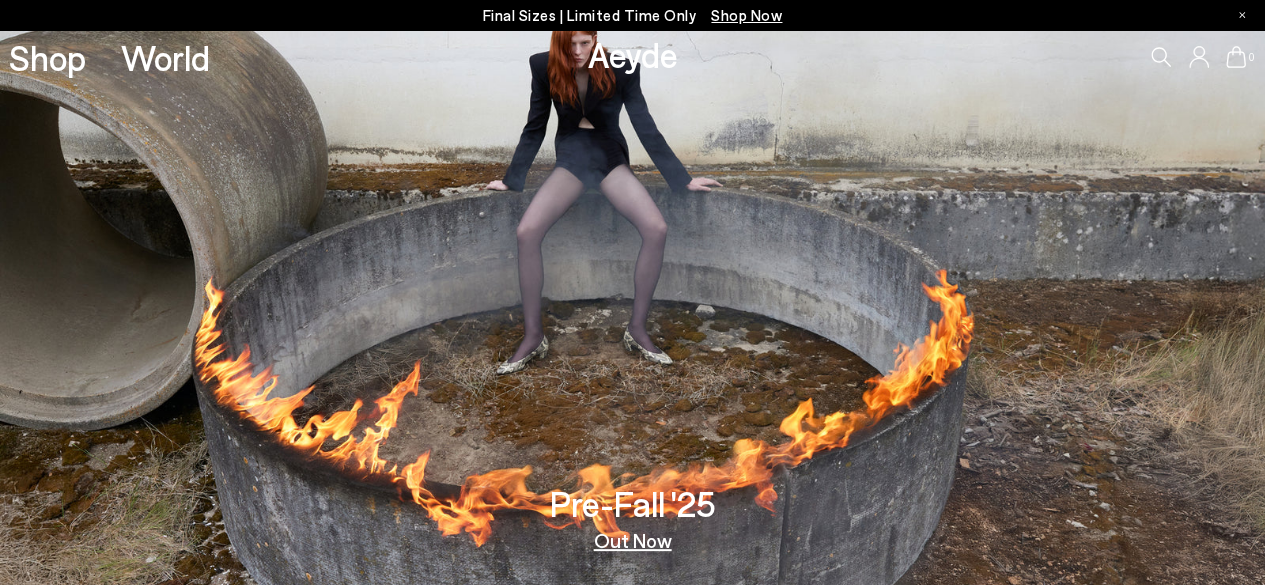 click 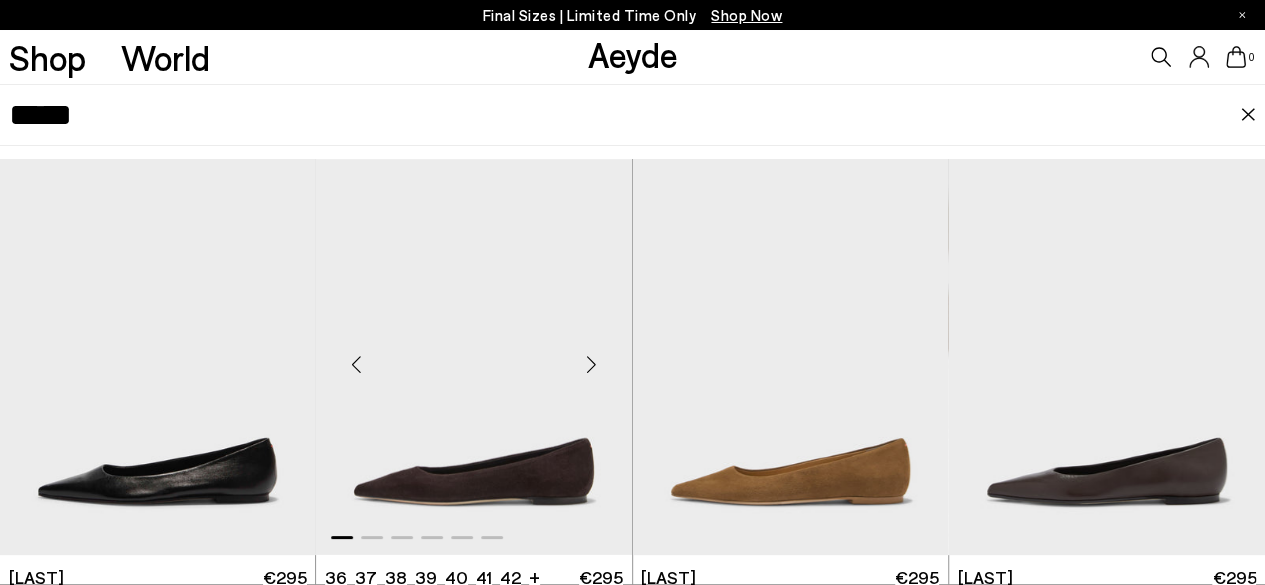 click at bounding box center [474, 357] 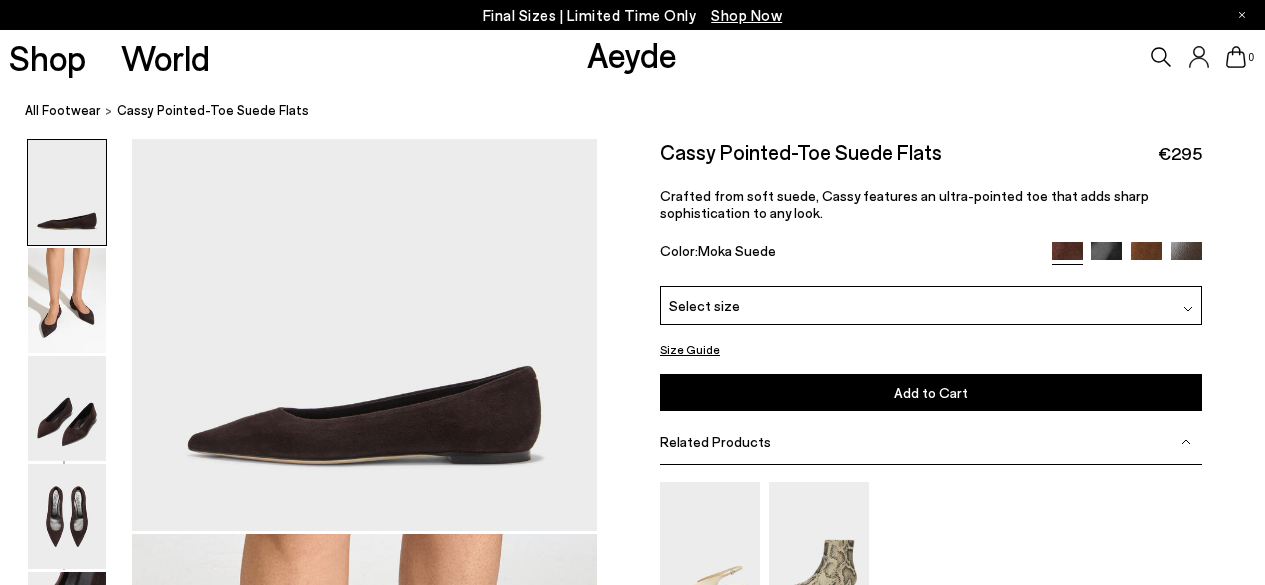 scroll, scrollTop: 0, scrollLeft: 0, axis: both 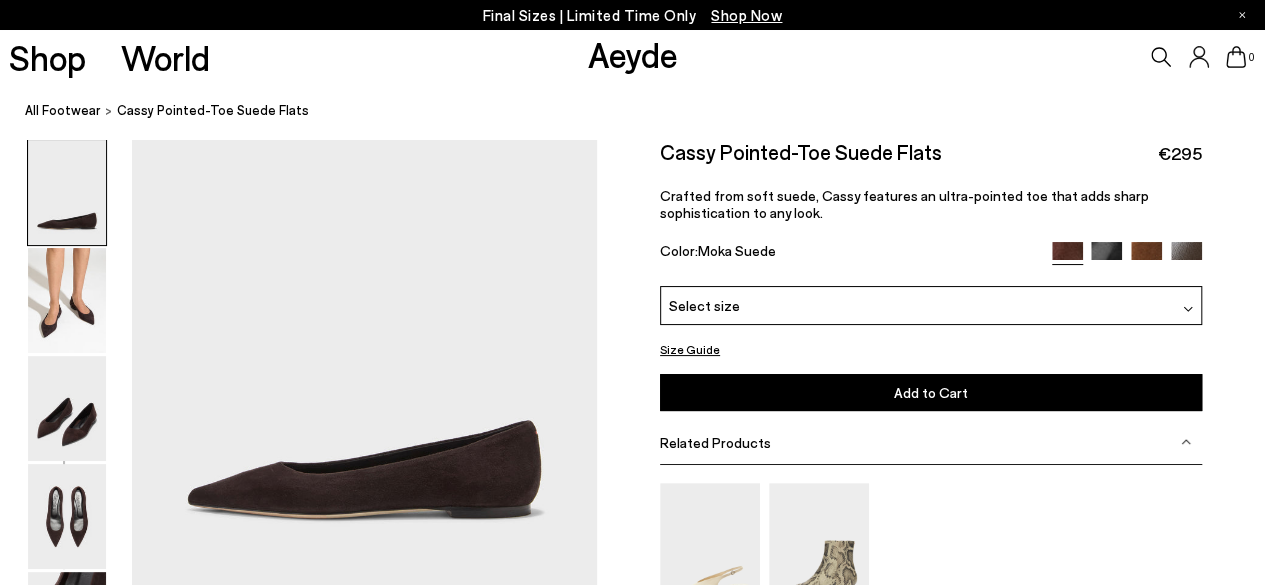 click at bounding box center (298, 1918) 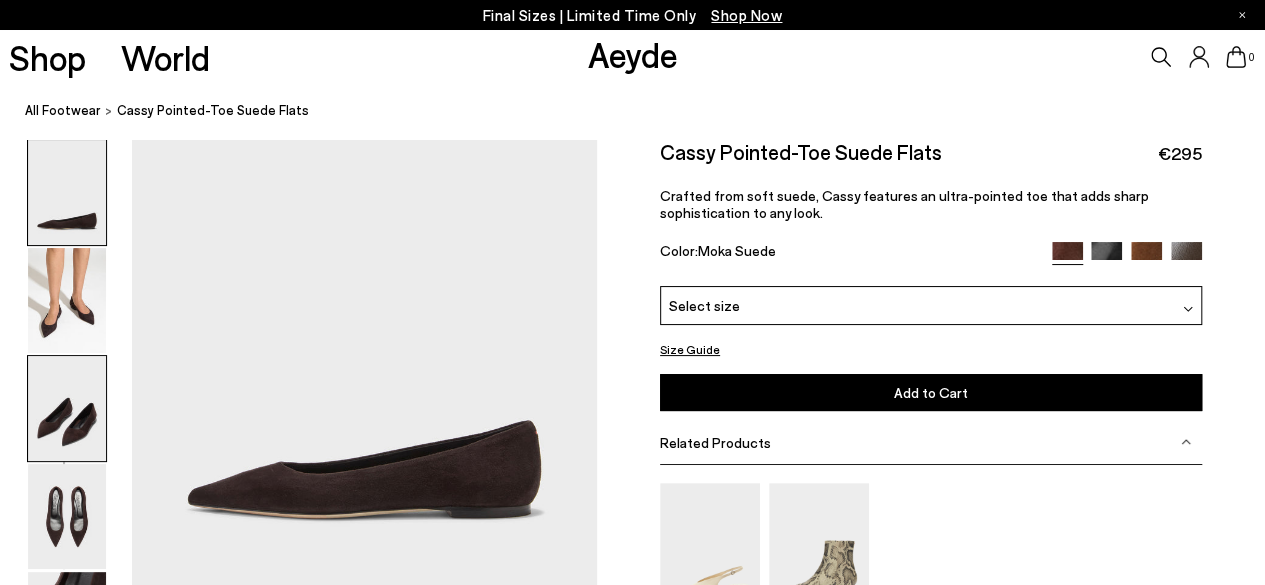 click at bounding box center [67, 408] 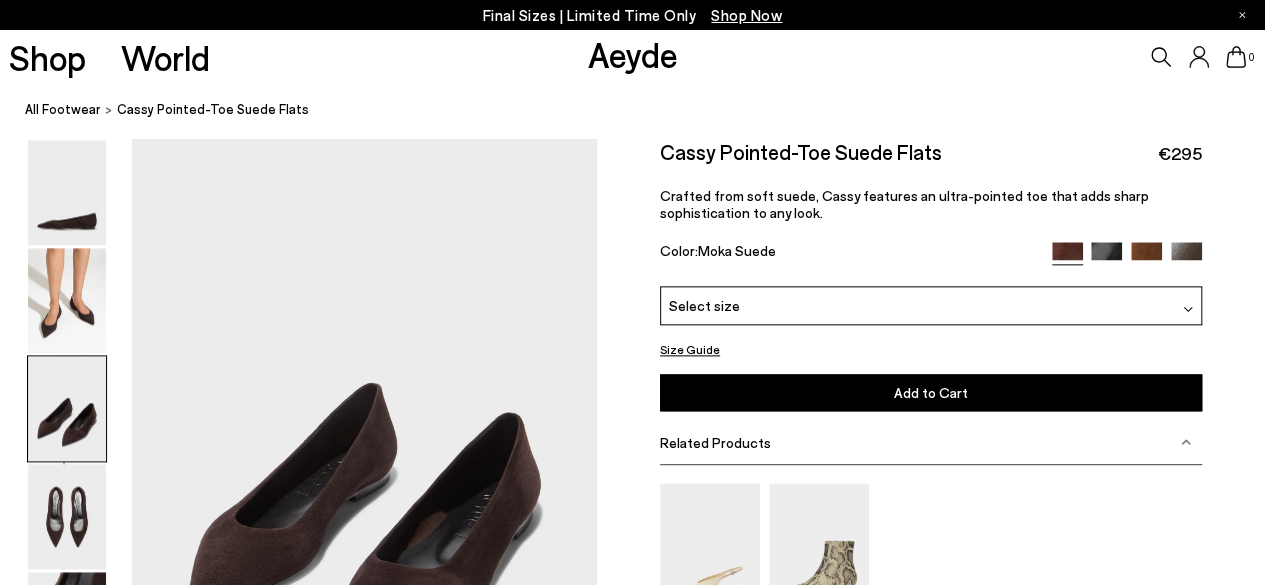 scroll, scrollTop: 1292, scrollLeft: 0, axis: vertical 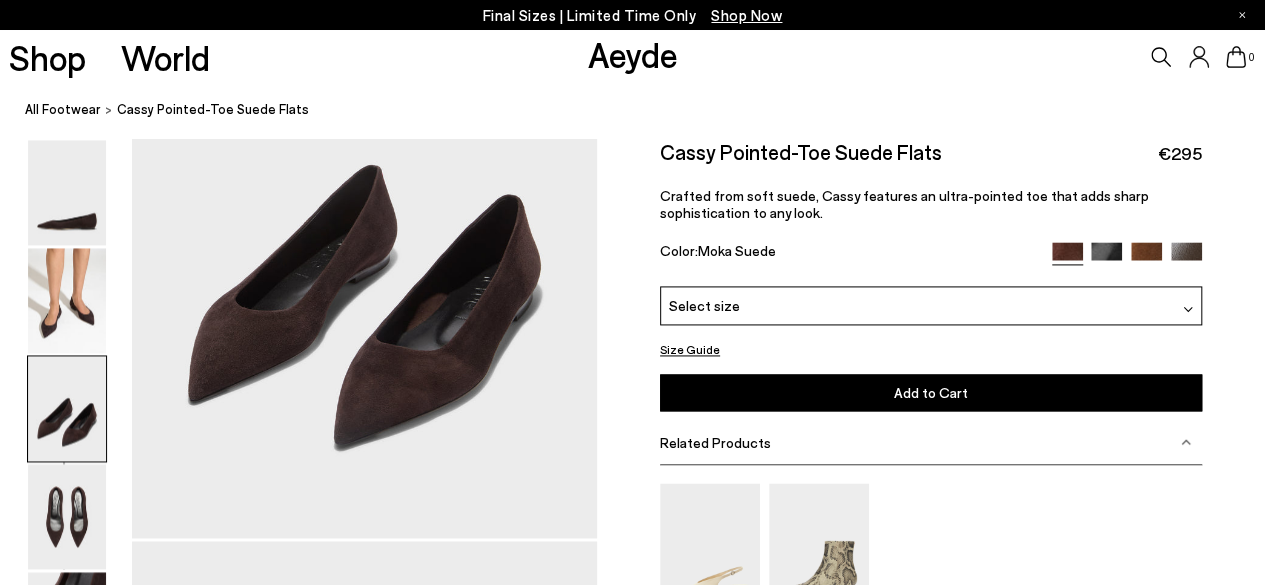click 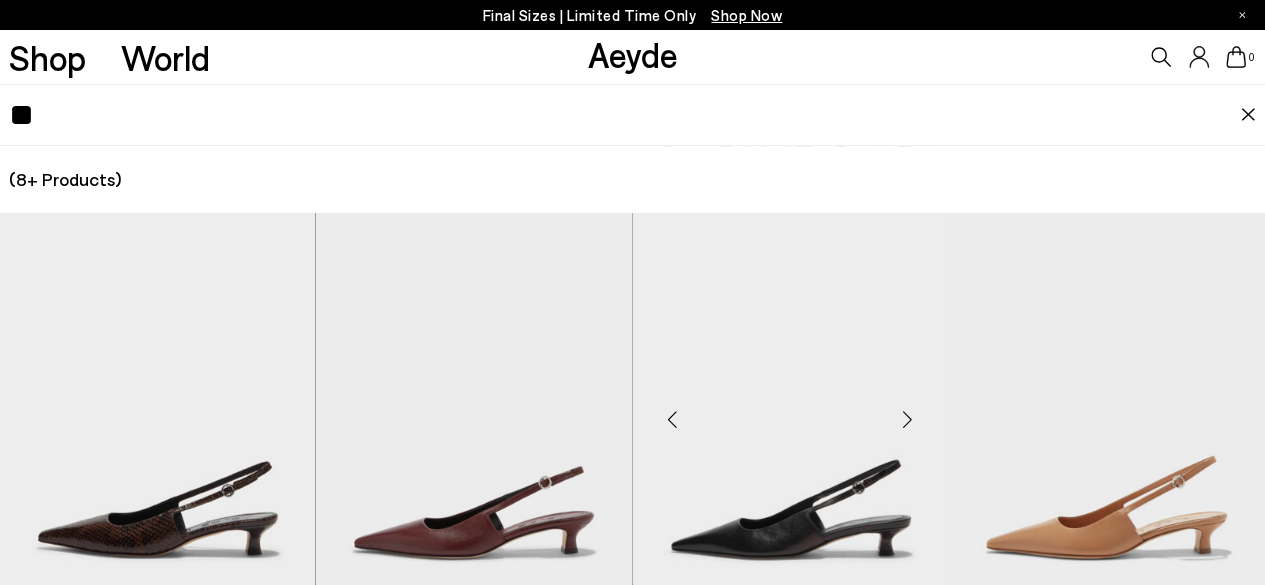 type on "*" 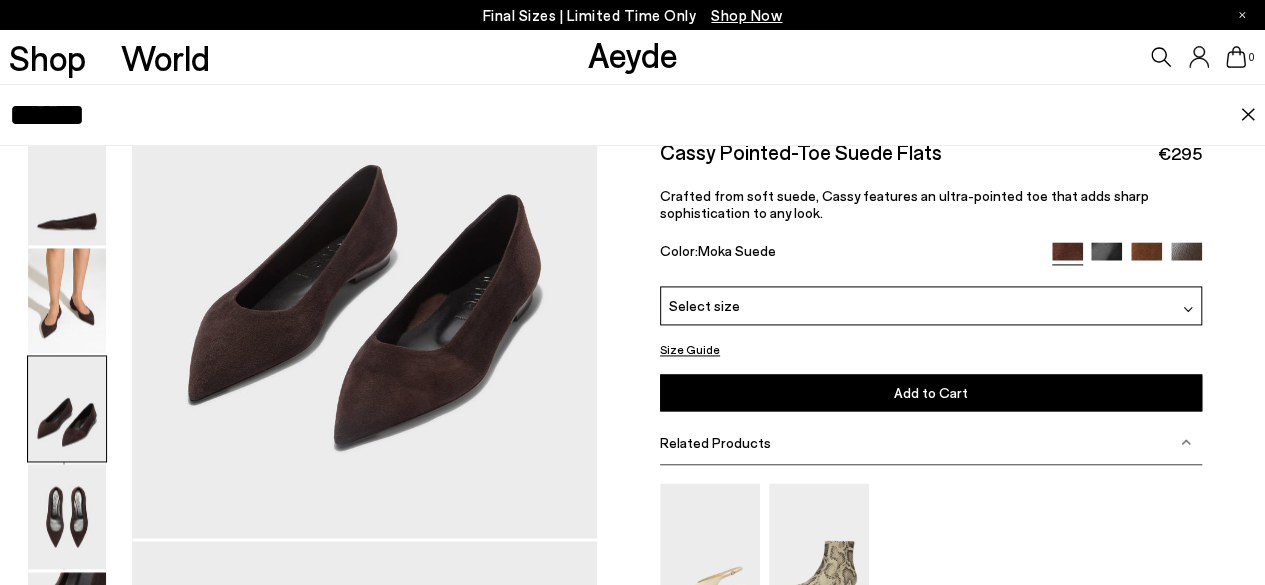 type on "******" 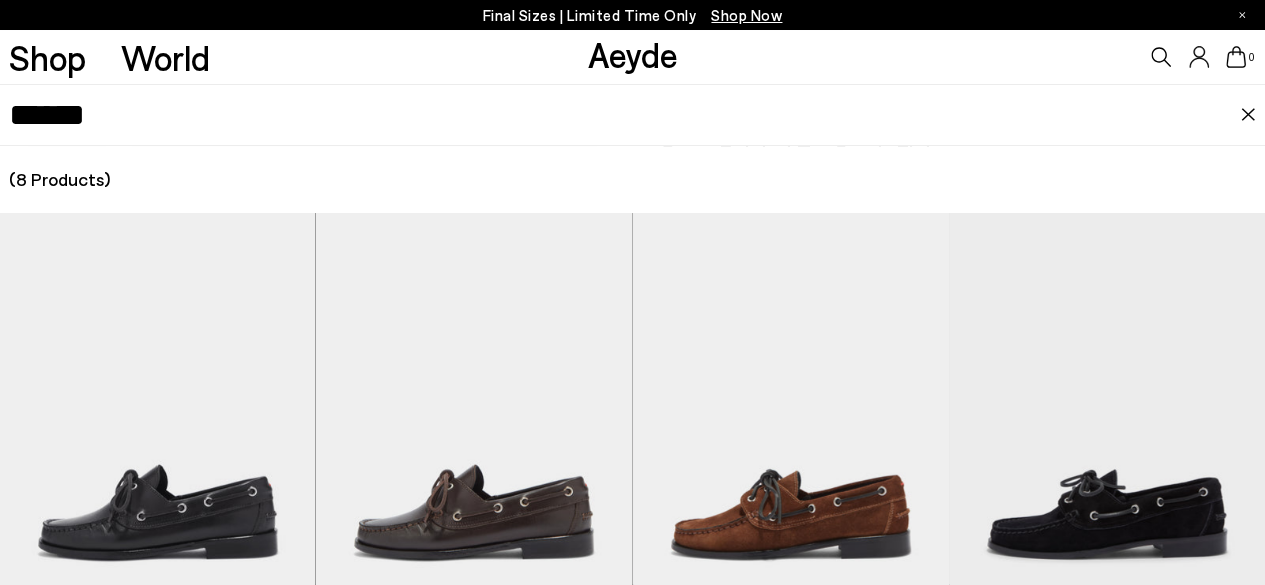 drag, startPoint x: 105, startPoint y: 115, endPoint x: 0, endPoint y: 80, distance: 110.67972 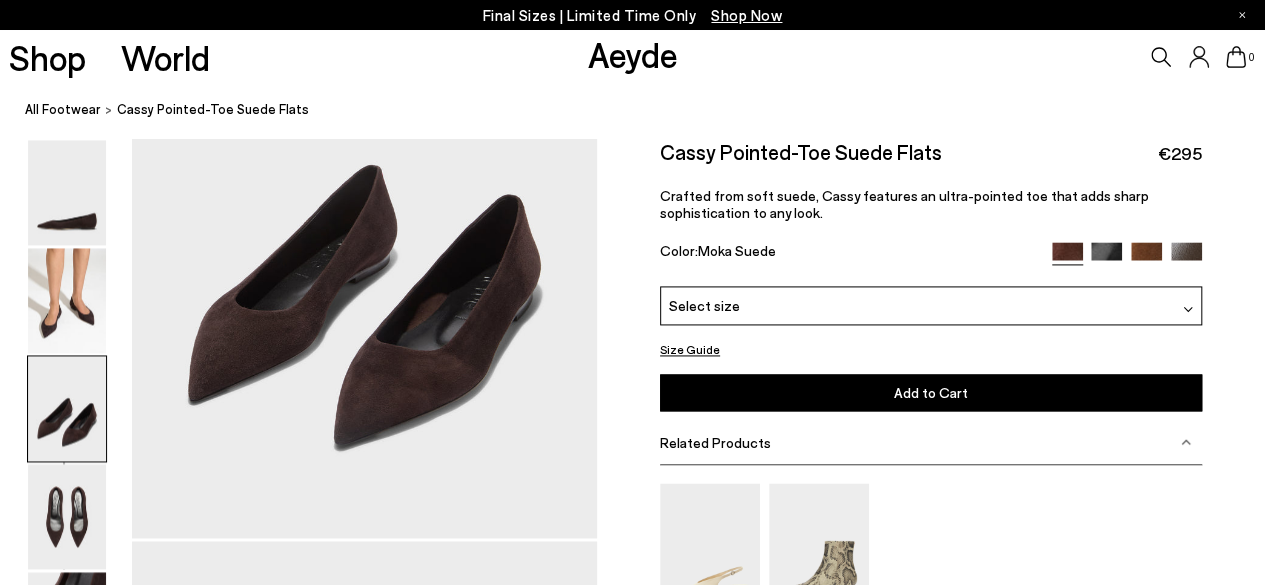 click 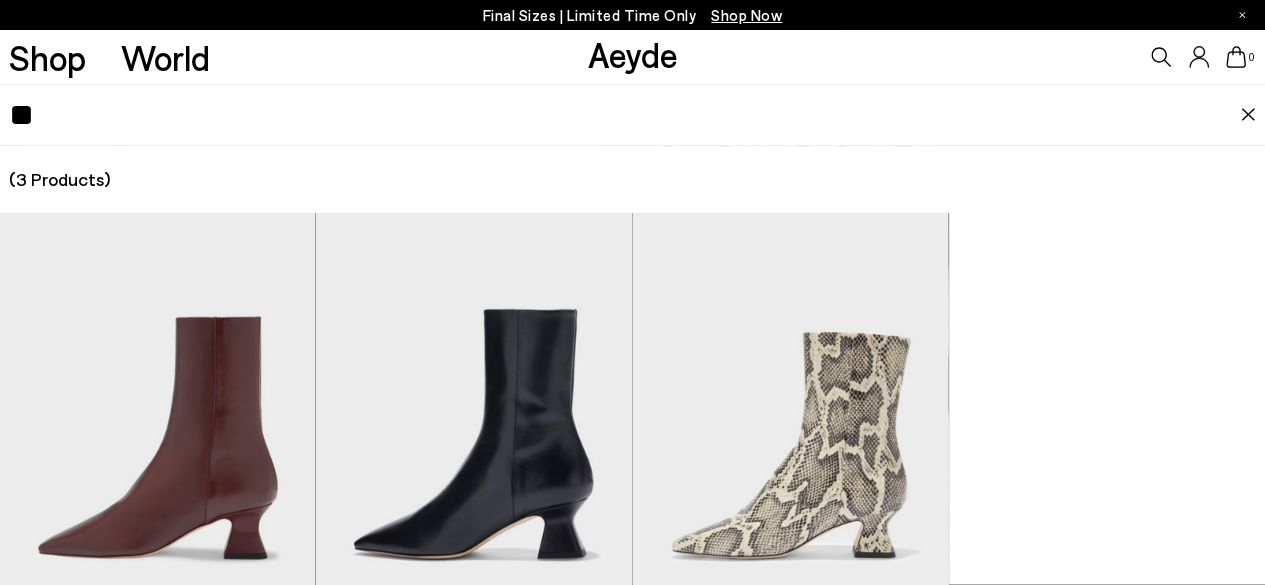 type on "*" 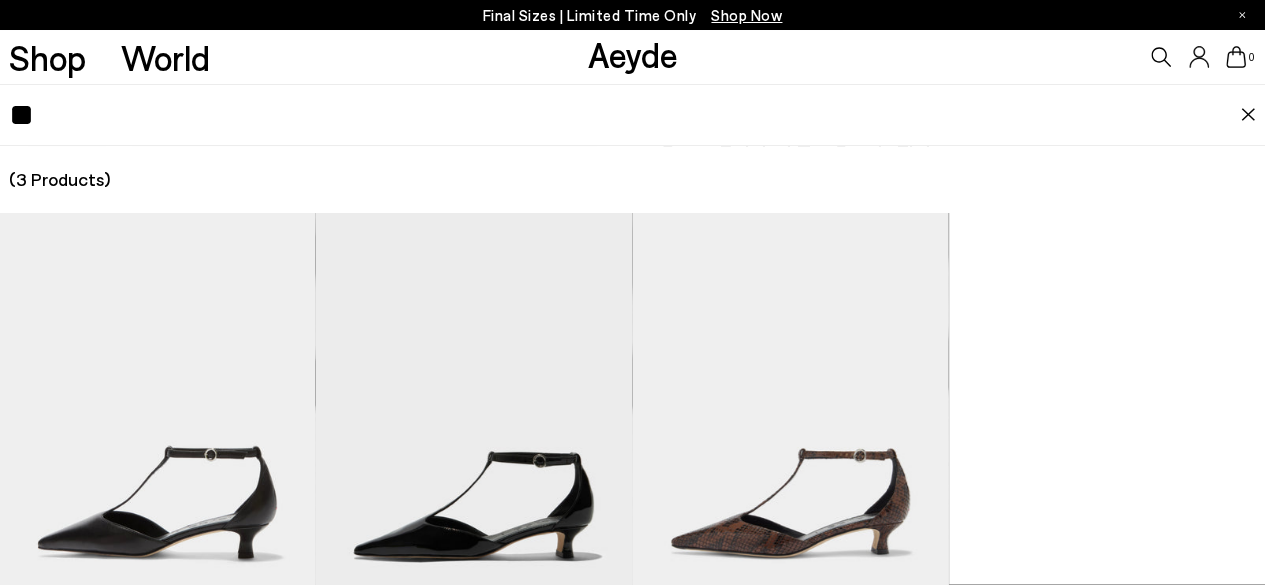 type on "*" 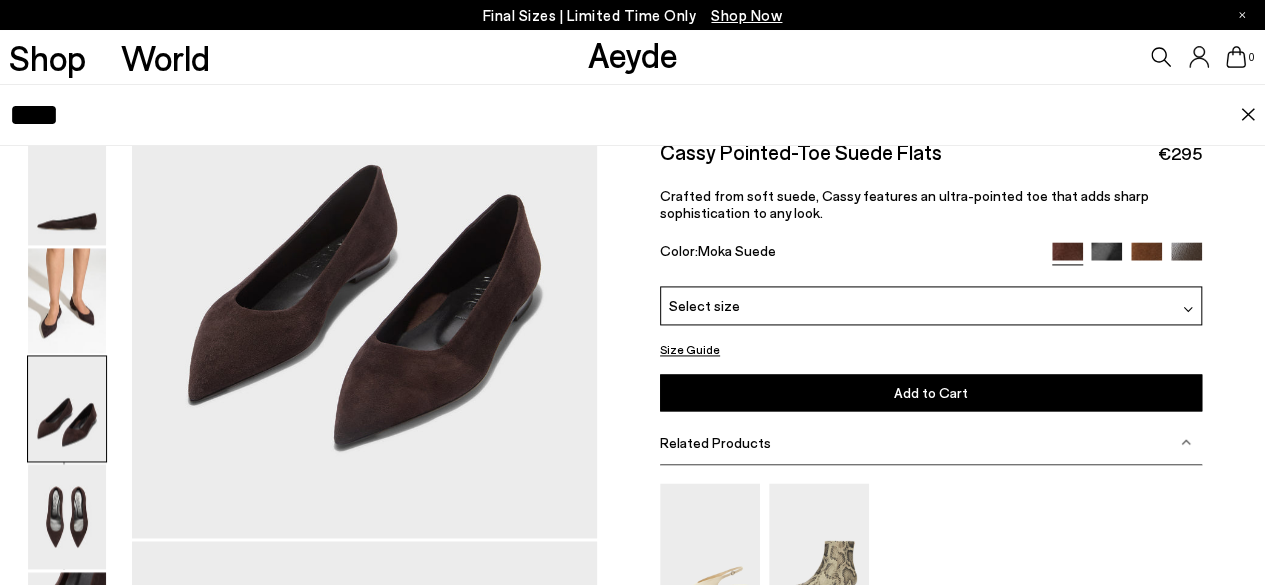 type on "*****" 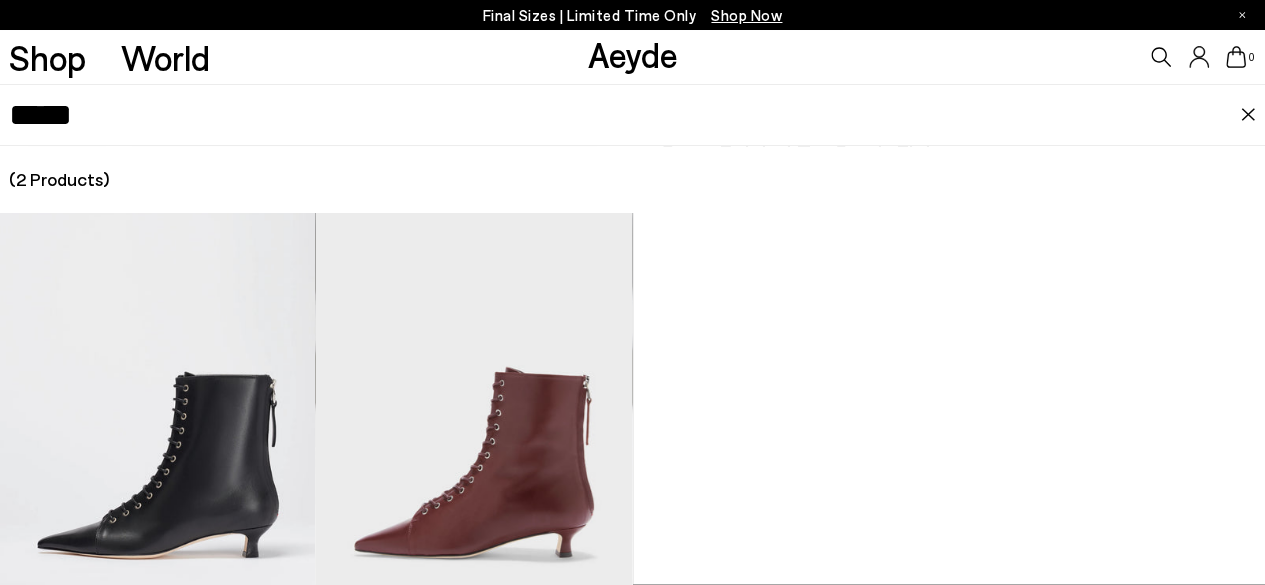 drag, startPoint x: 106, startPoint y: 113, endPoint x: 0, endPoint y: 81, distance: 110.724884 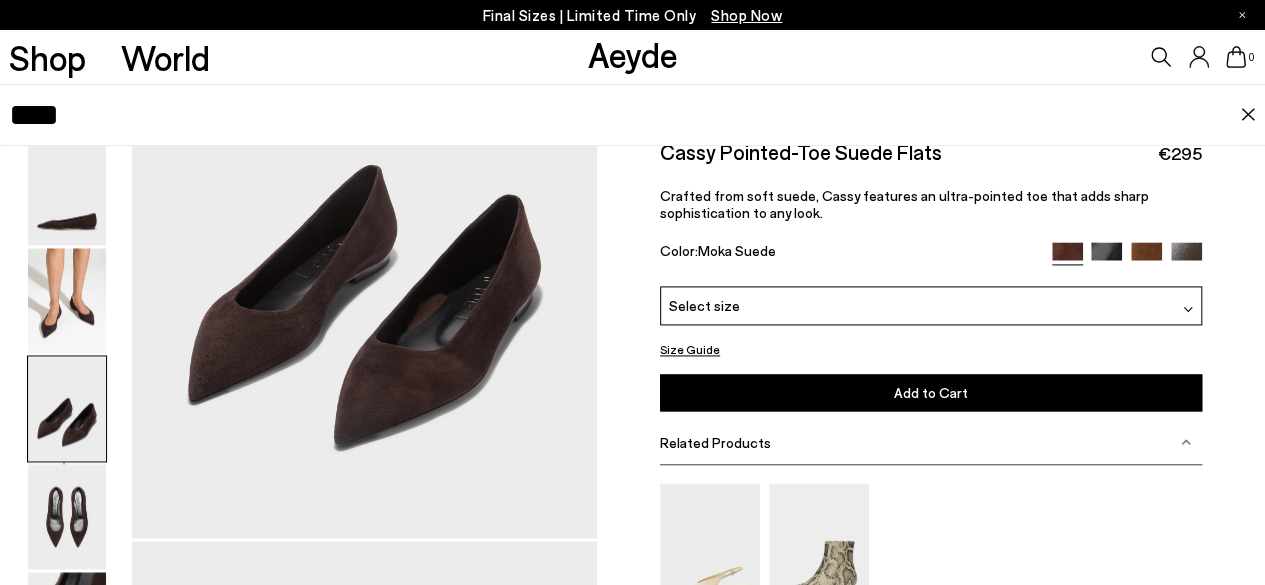 type on "****" 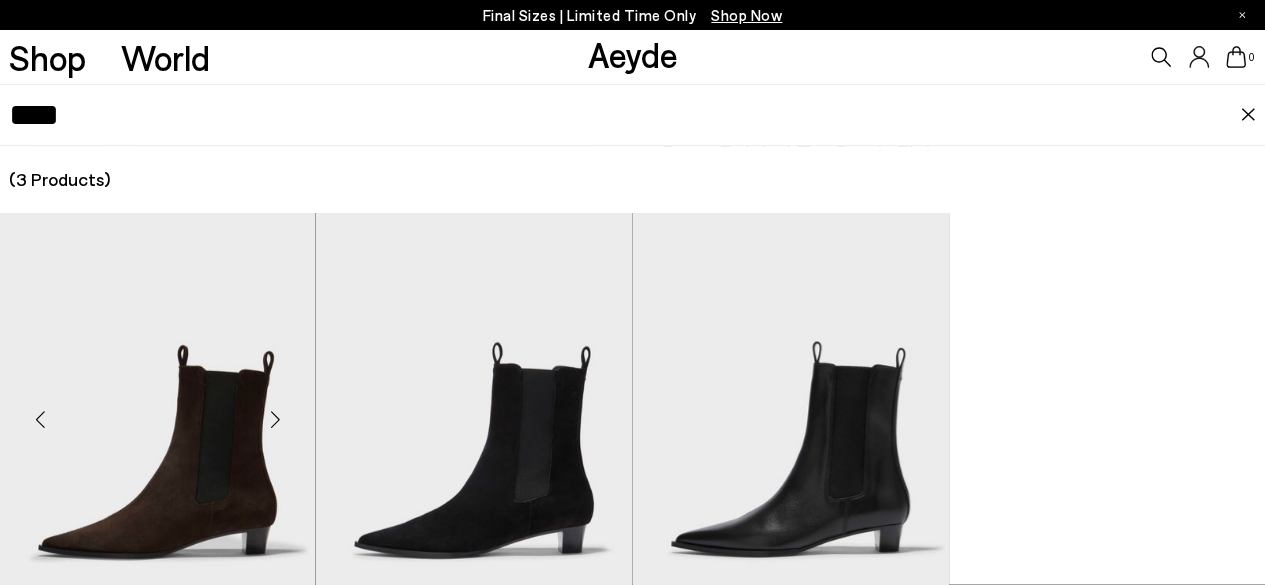 click at bounding box center (158, 411) 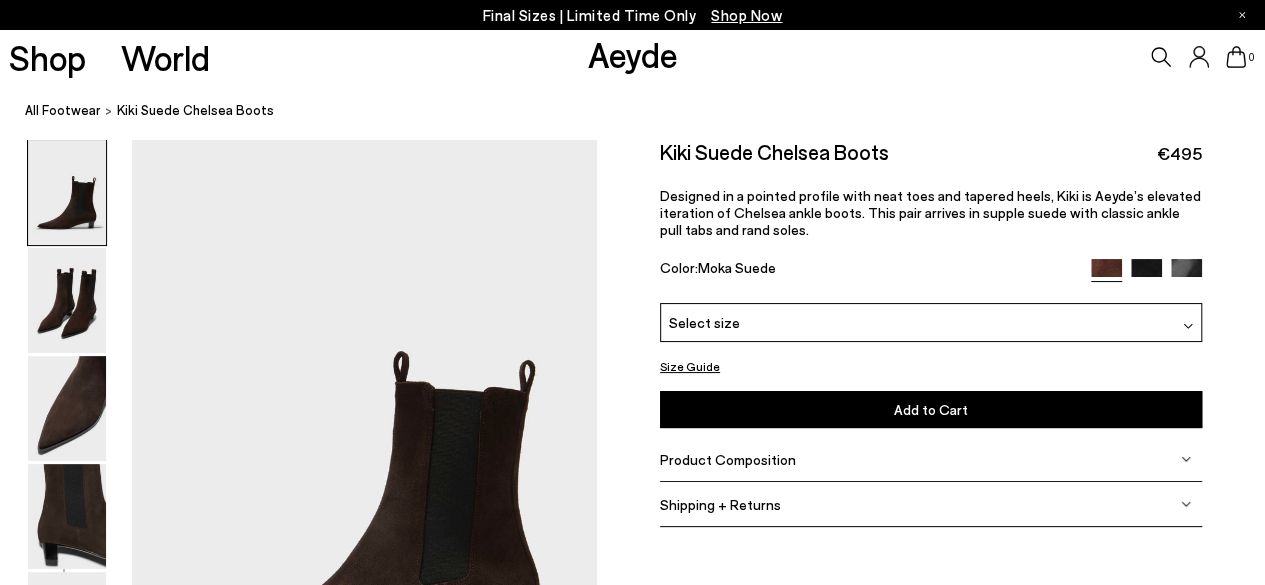 scroll, scrollTop: 116, scrollLeft: 0, axis: vertical 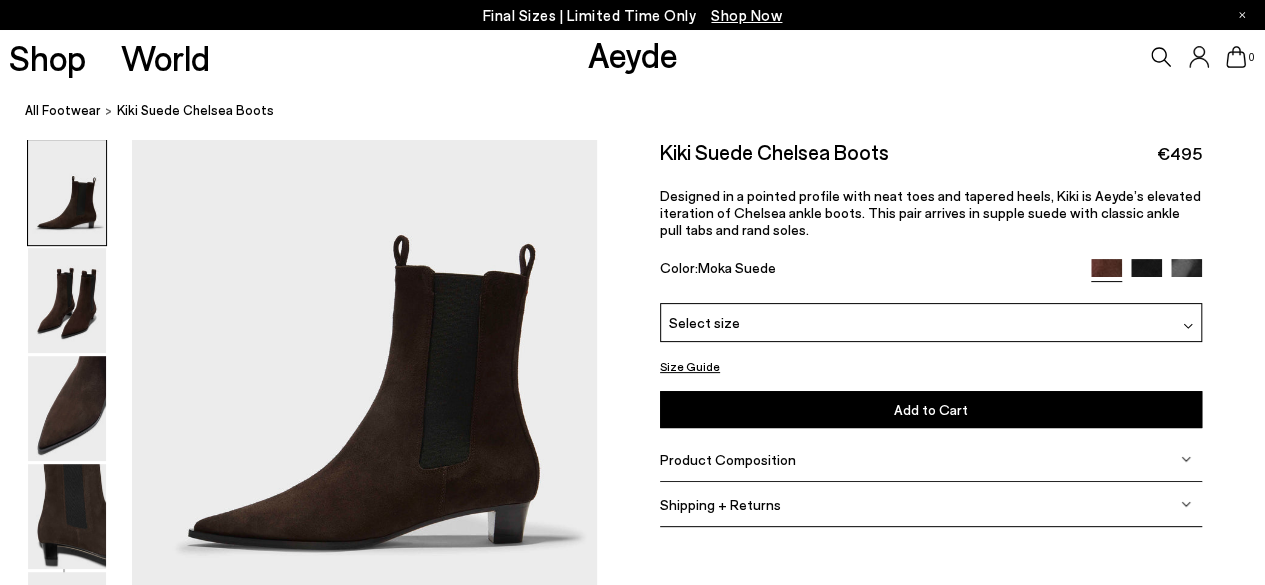 click at bounding box center (298, 1889) 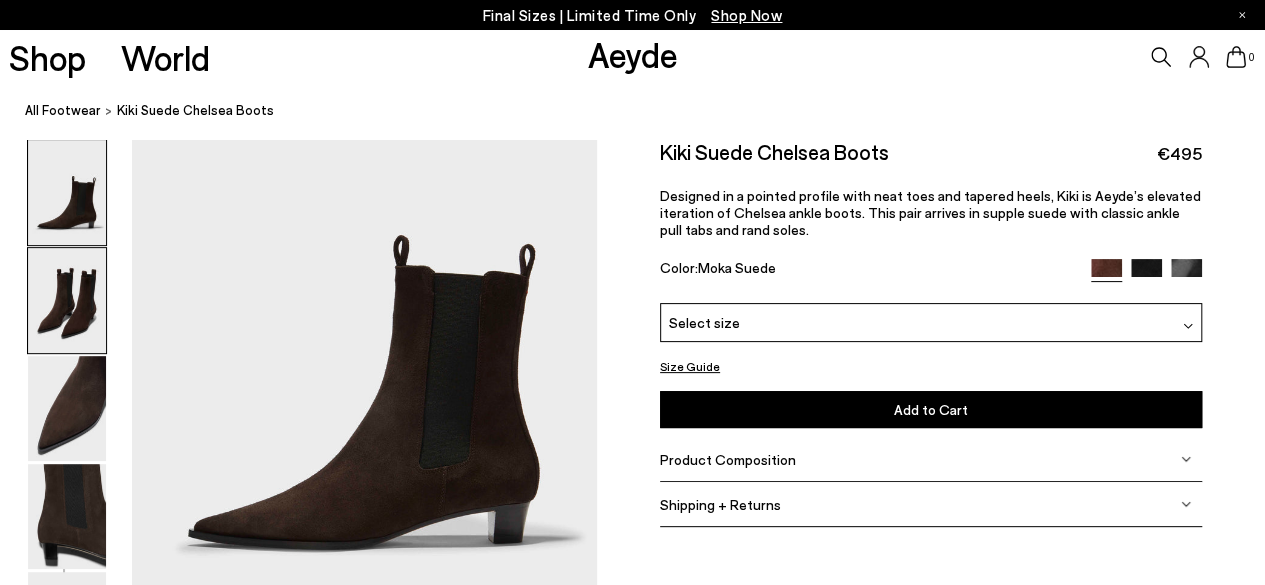 click at bounding box center [67, 300] 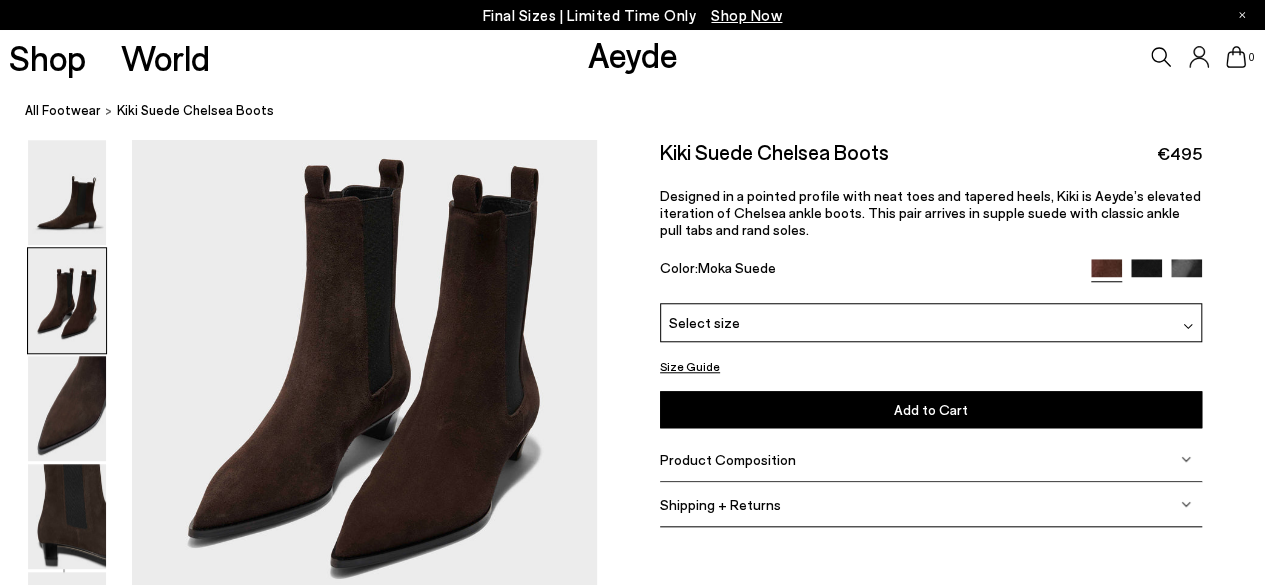 scroll, scrollTop: 720, scrollLeft: 0, axis: vertical 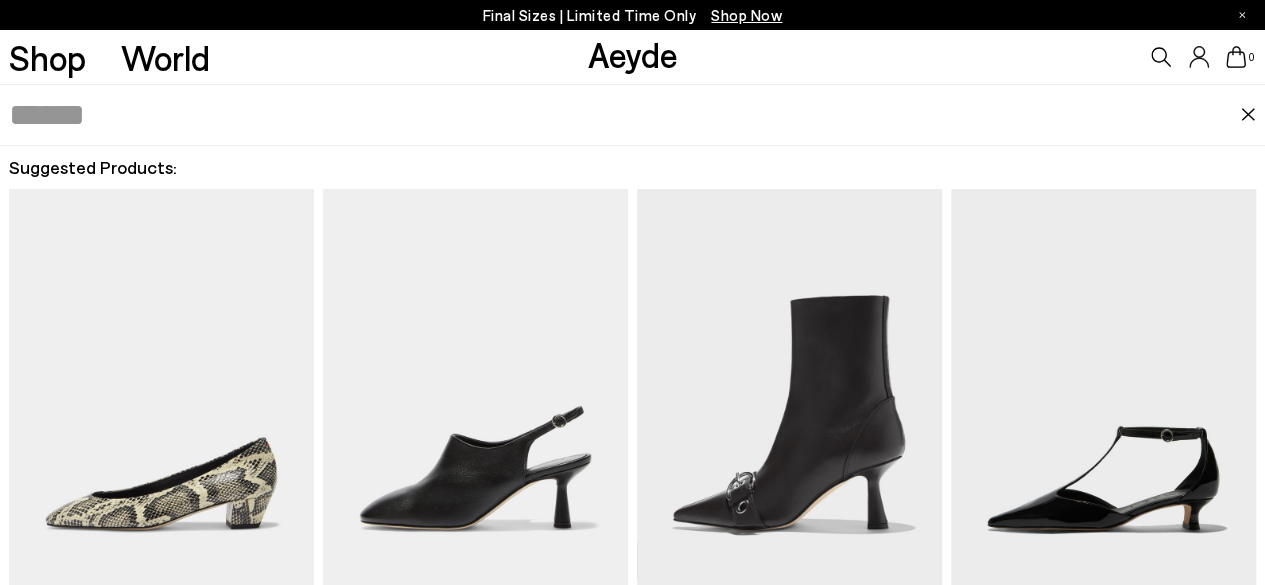 click at bounding box center [625, 115] 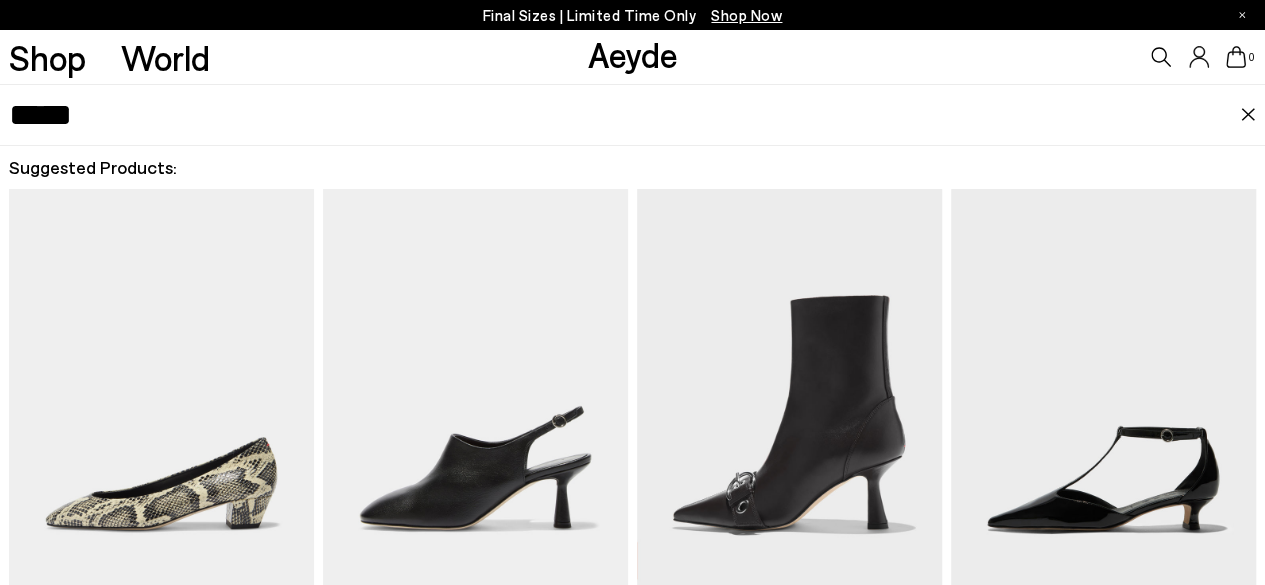 type on "*****" 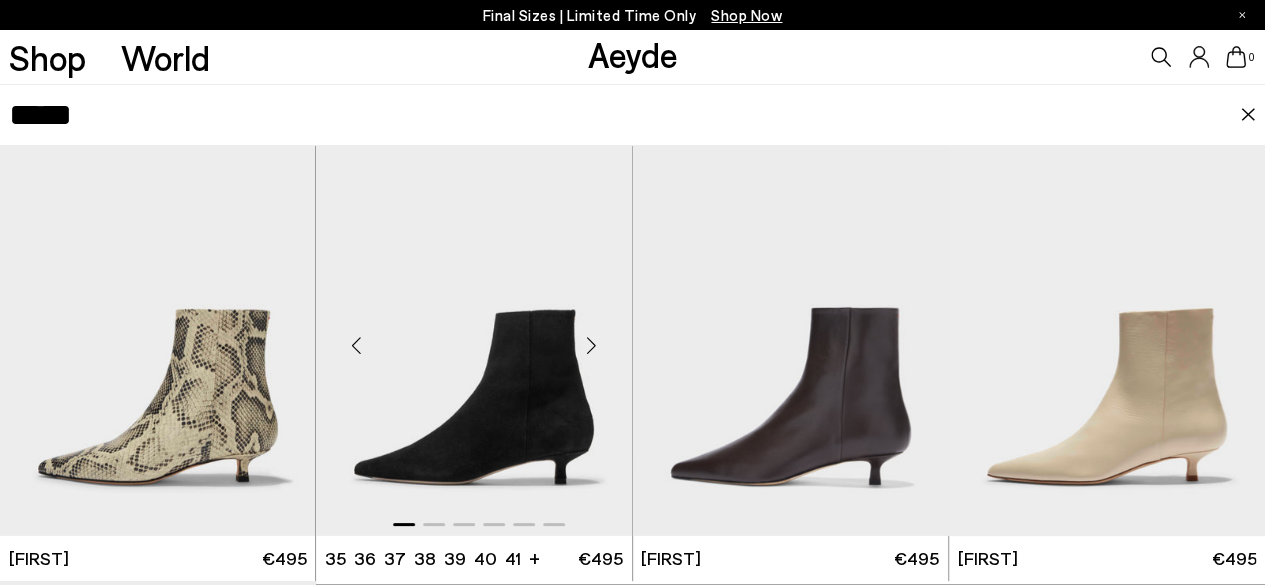 scroll, scrollTop: 315, scrollLeft: 0, axis: vertical 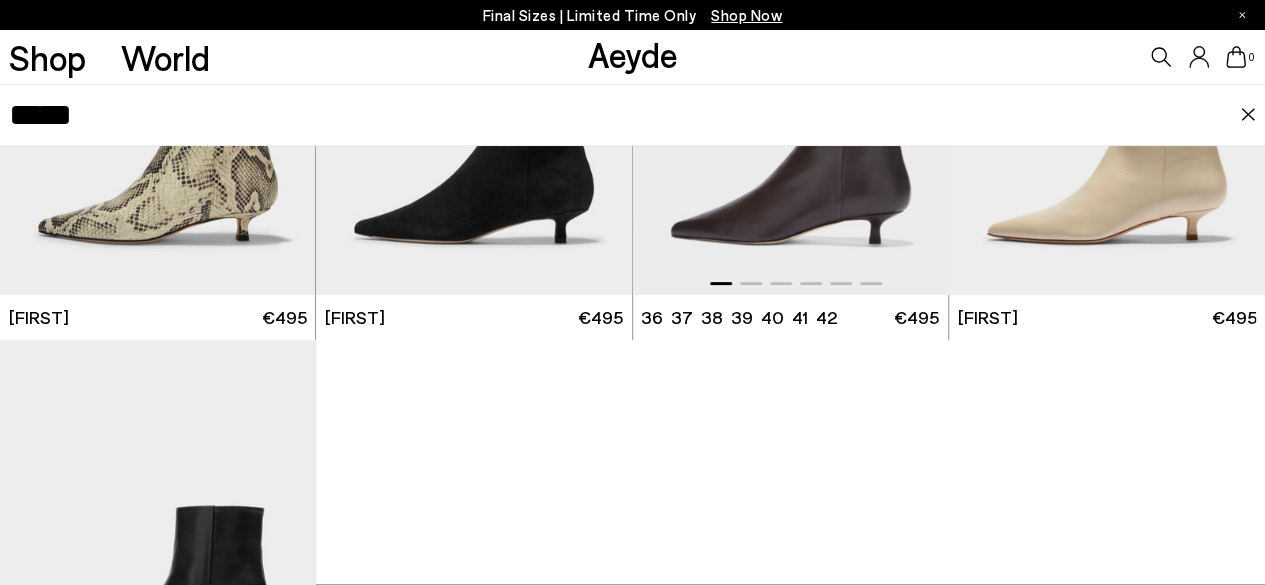 click at bounding box center [791, 96] 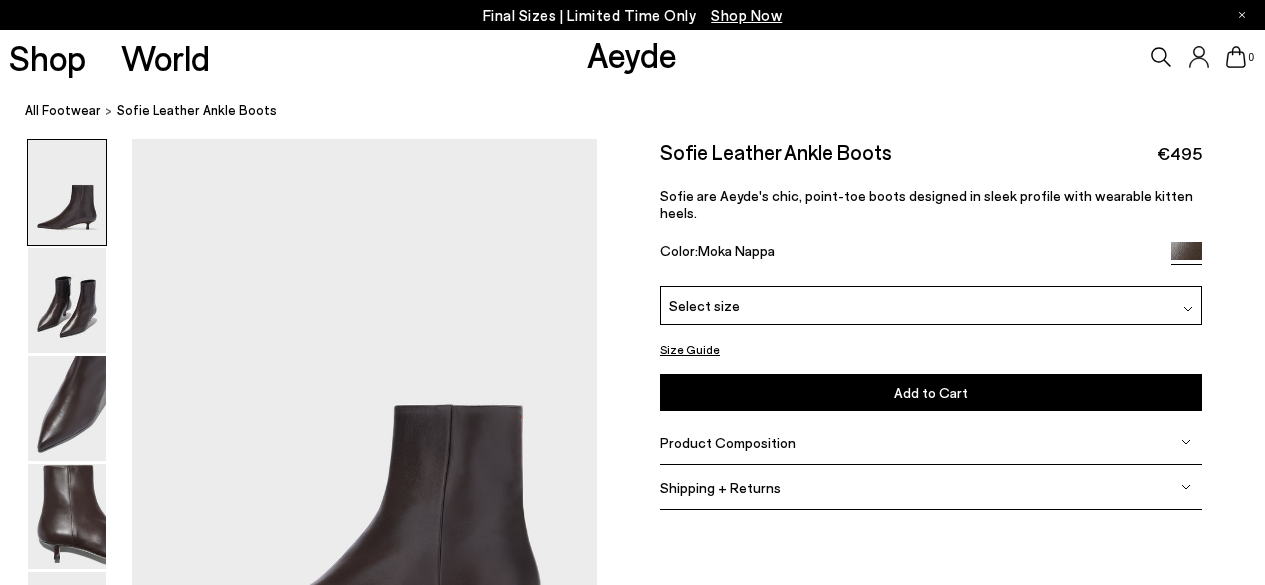 scroll, scrollTop: 0, scrollLeft: 0, axis: both 